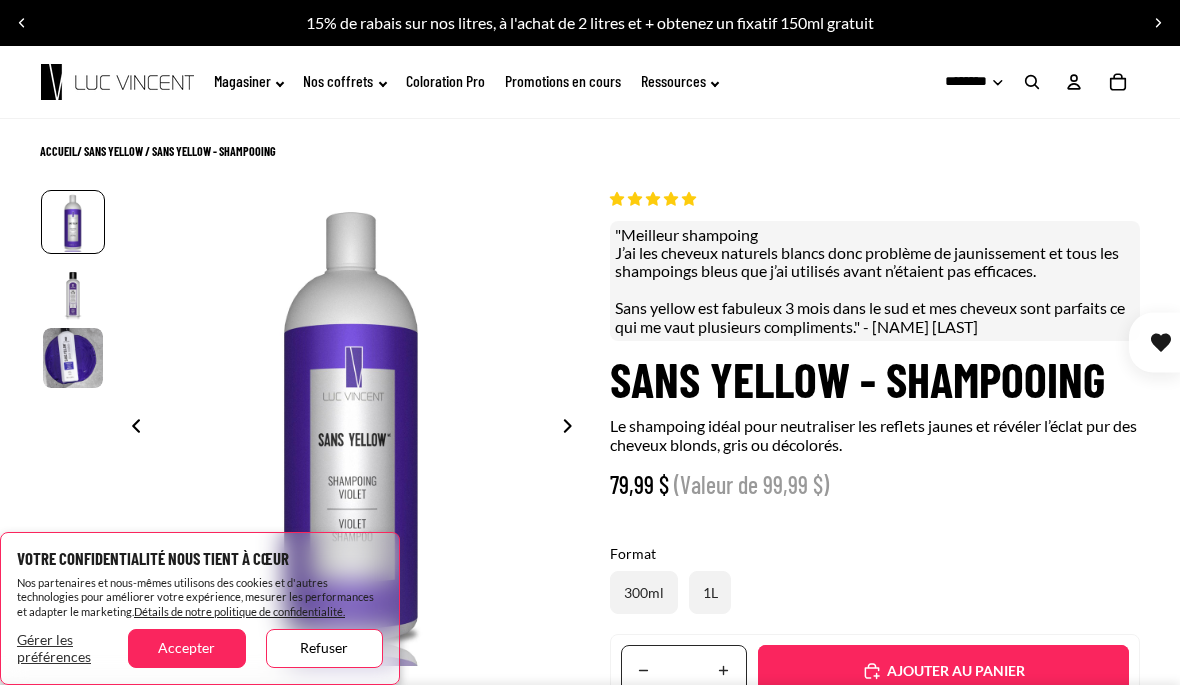 scroll, scrollTop: 0, scrollLeft: 0, axis: both 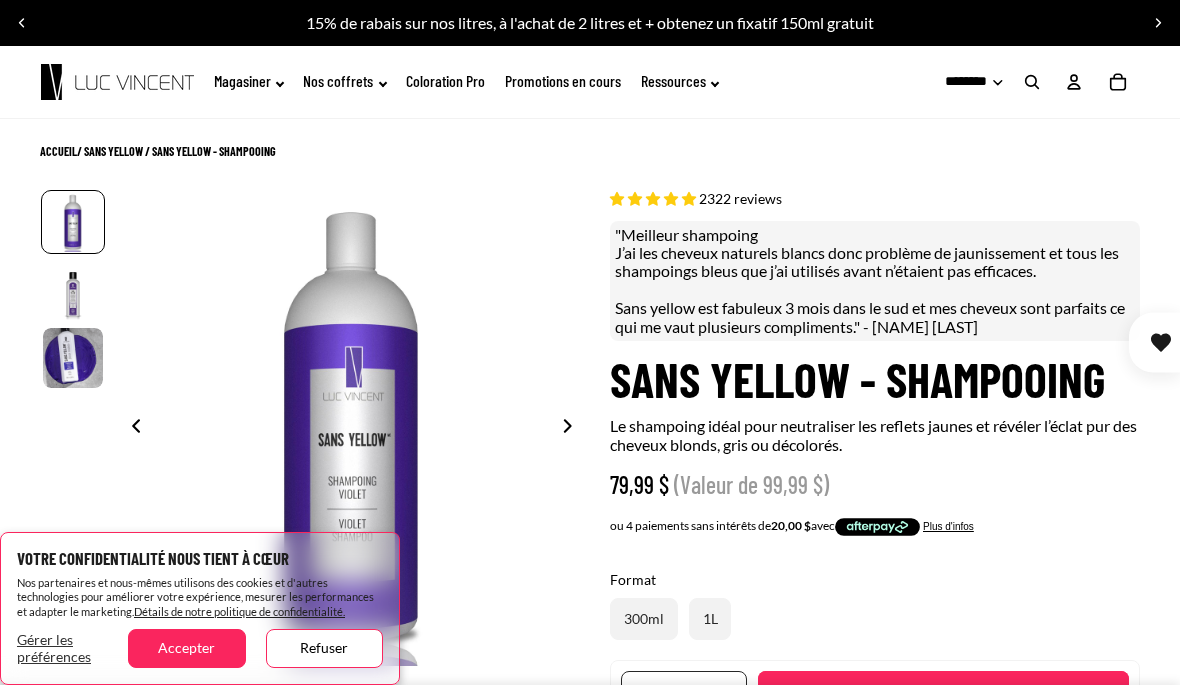 select on "**********" 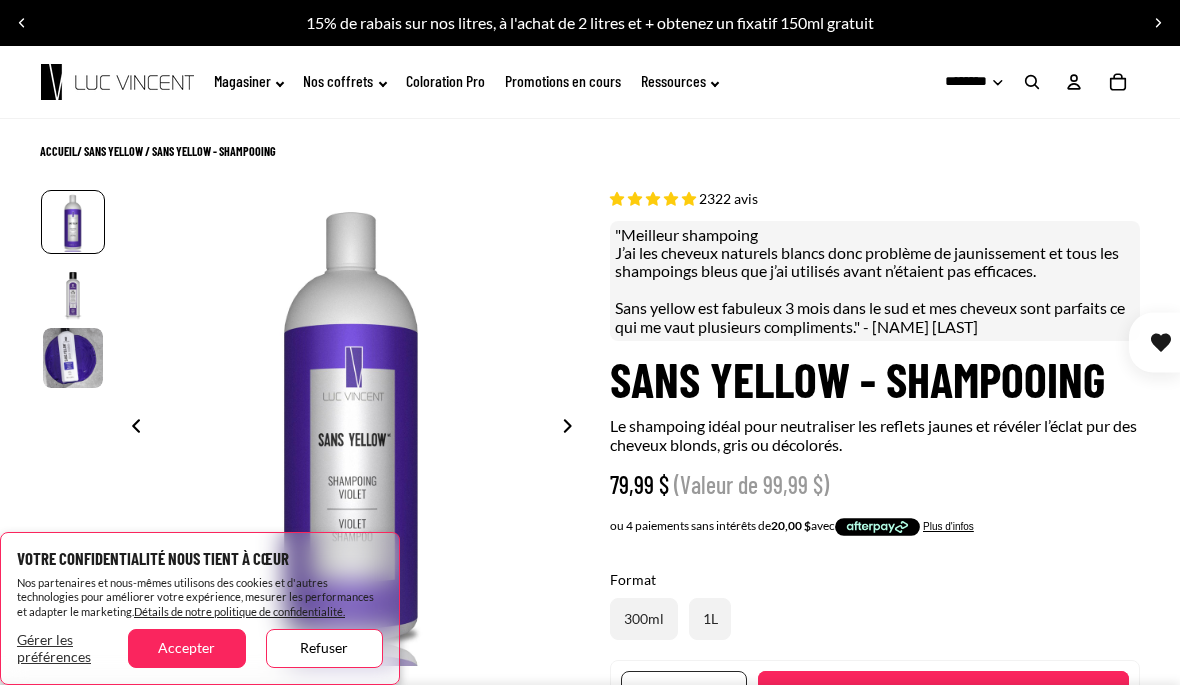 click on "Magasiner" 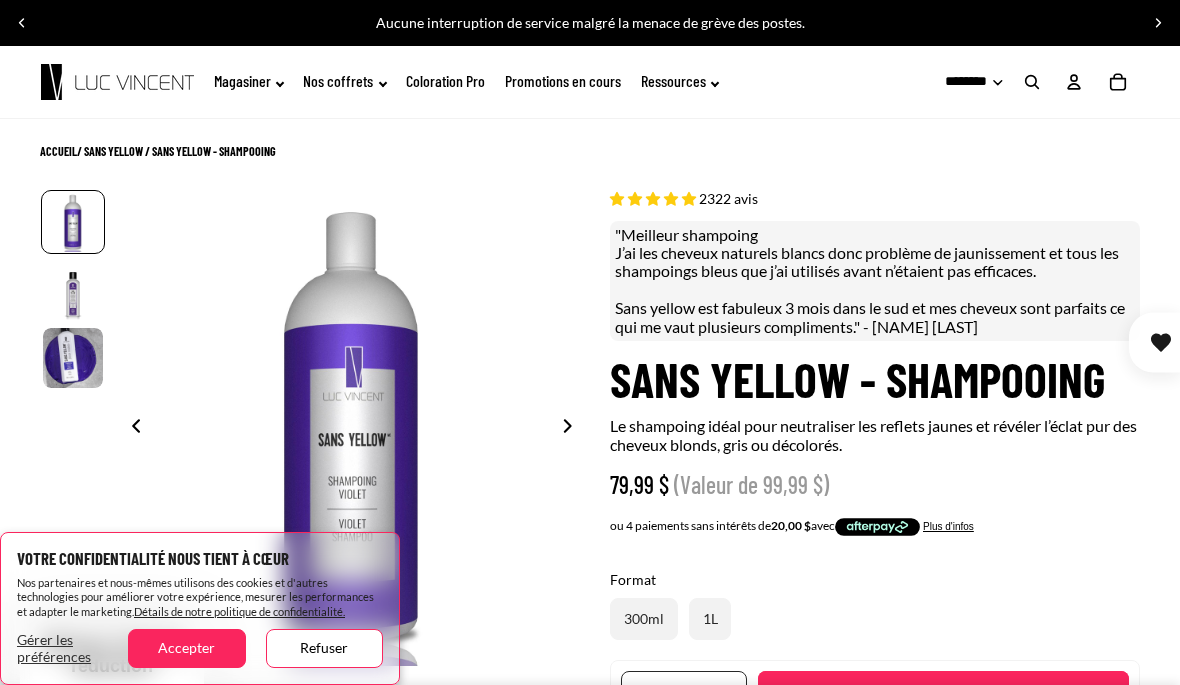 click on "Magasiner" 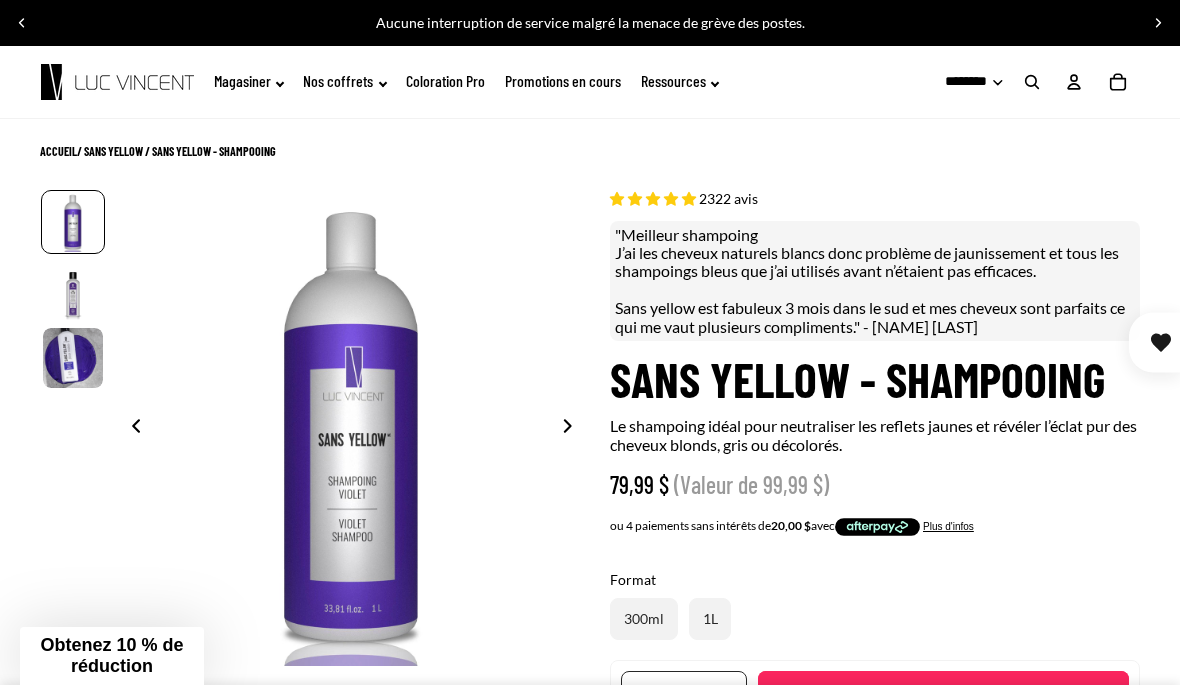 click on "Magasiner" 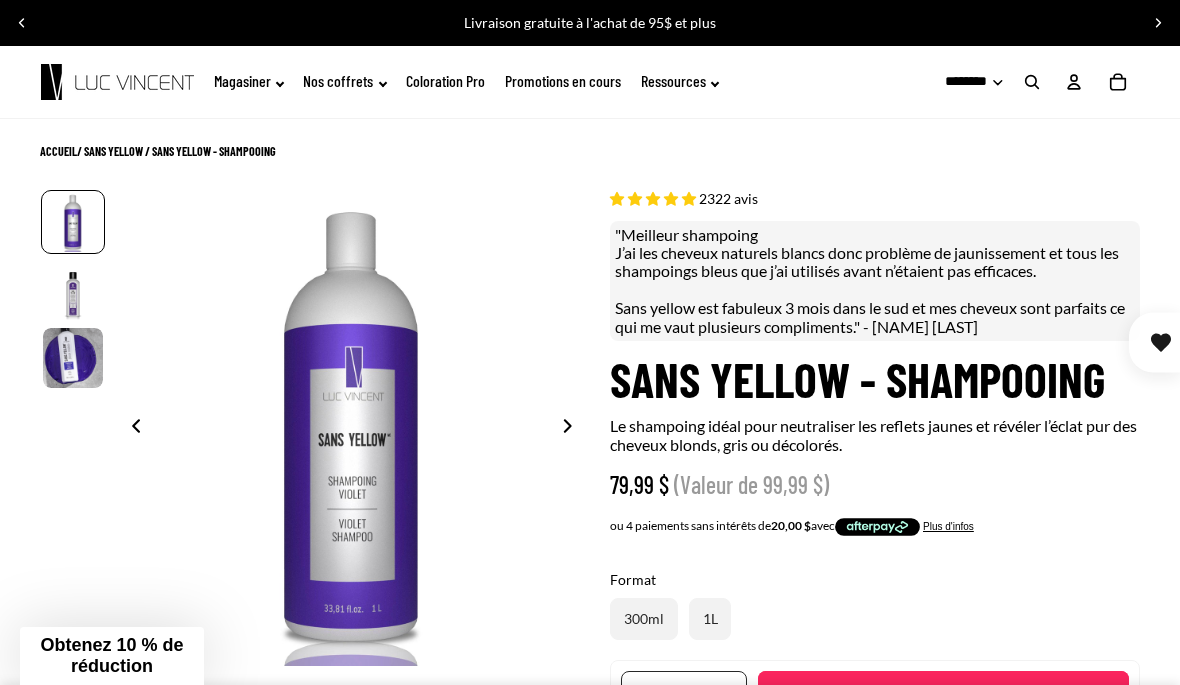 click on "Magasiner" 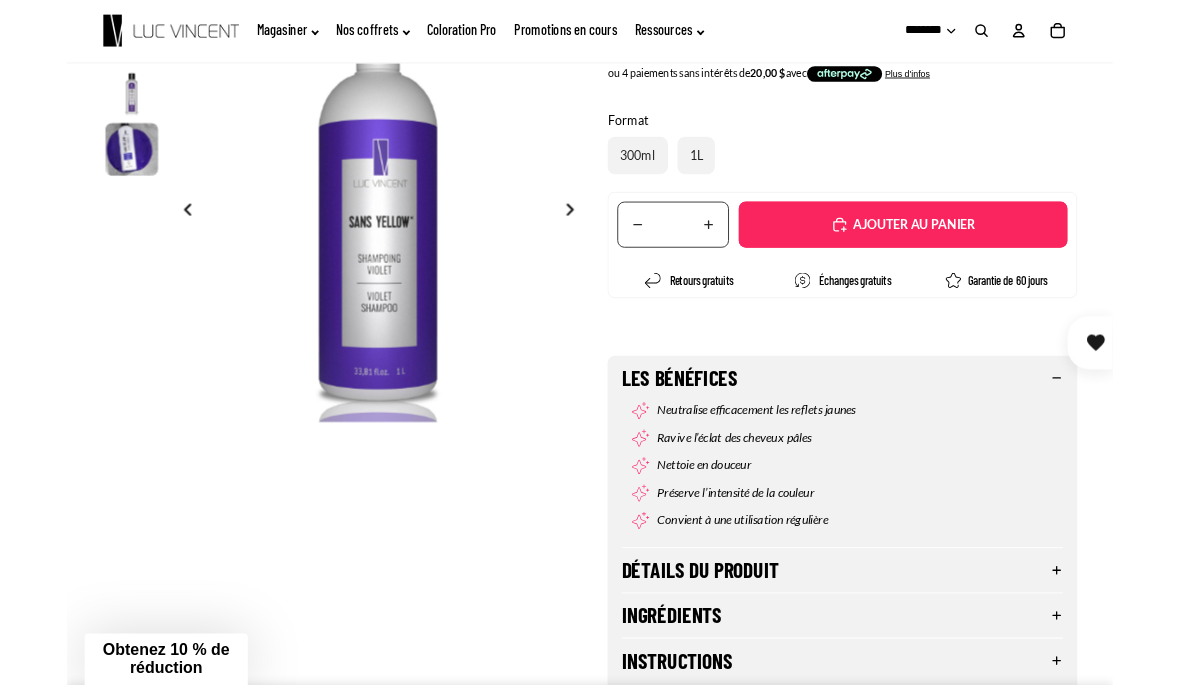 scroll, scrollTop: 431, scrollLeft: 0, axis: vertical 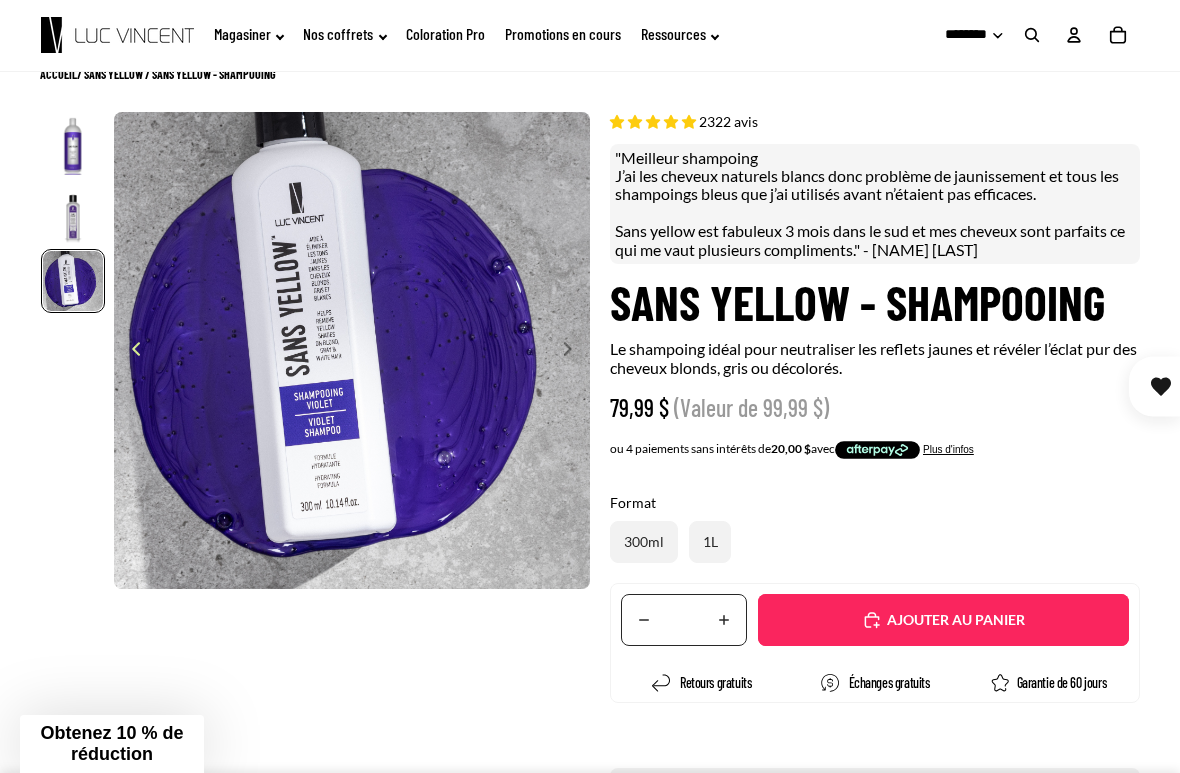 click on "Promotions en cours" 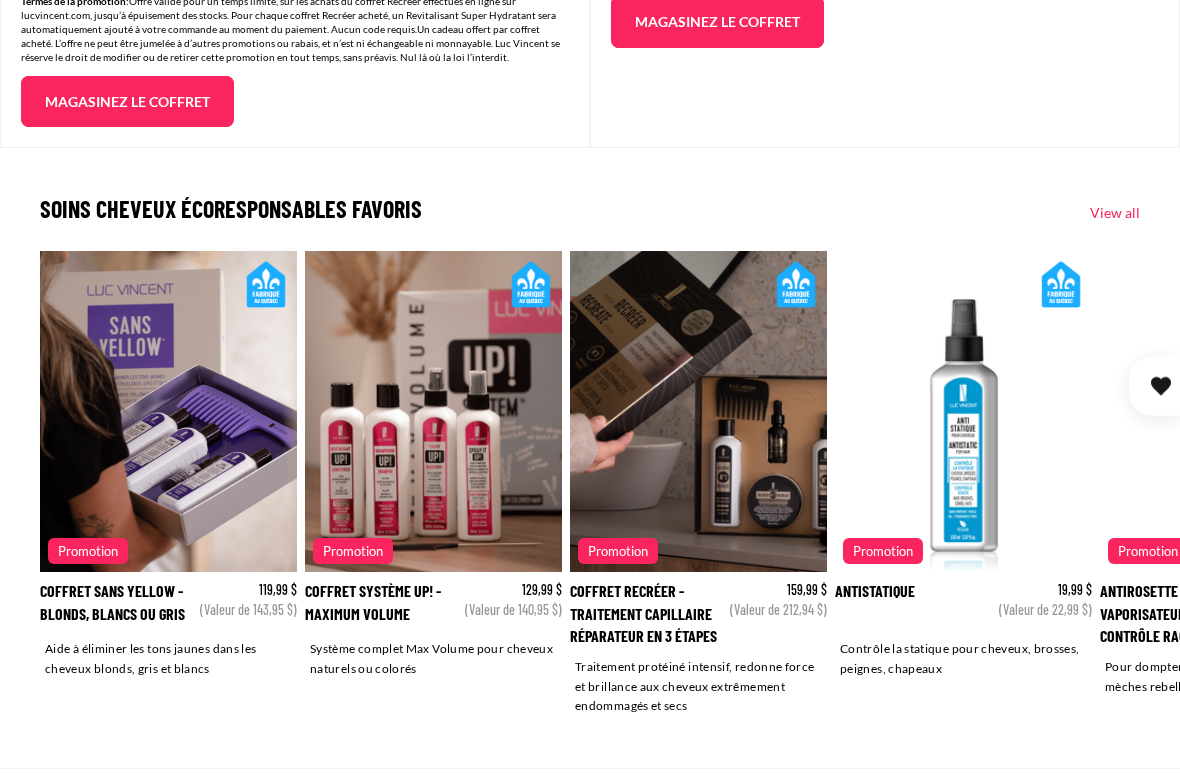 scroll, scrollTop: 2659, scrollLeft: 0, axis: vertical 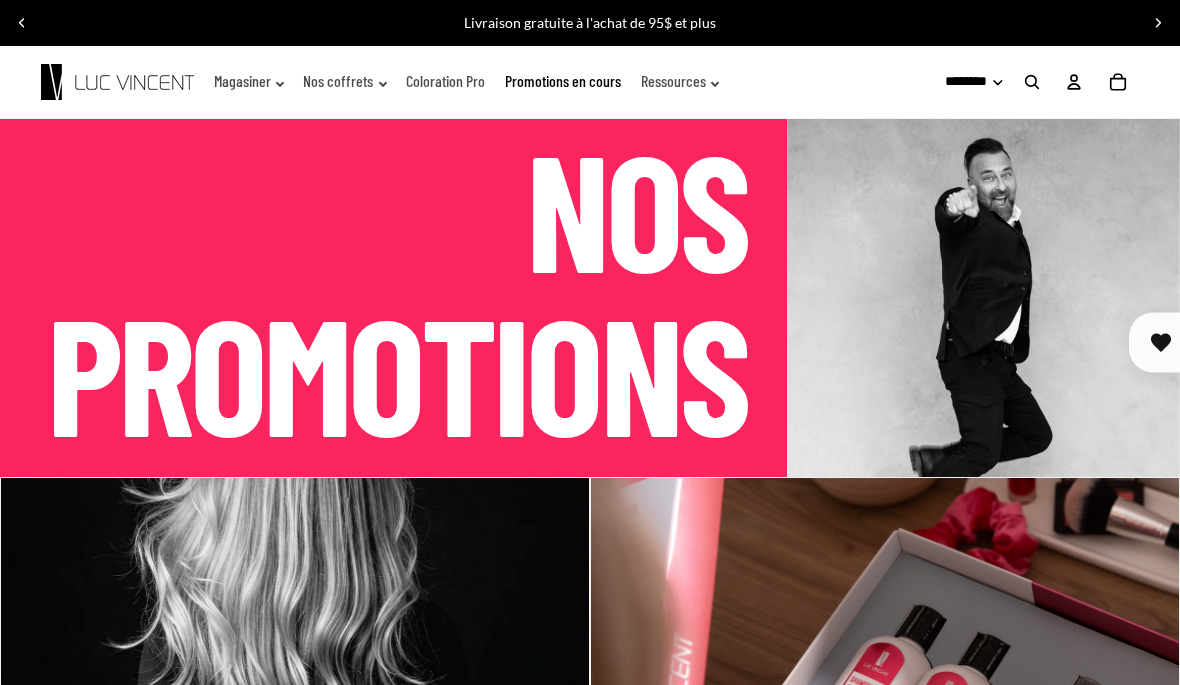 click on "Magasiner" 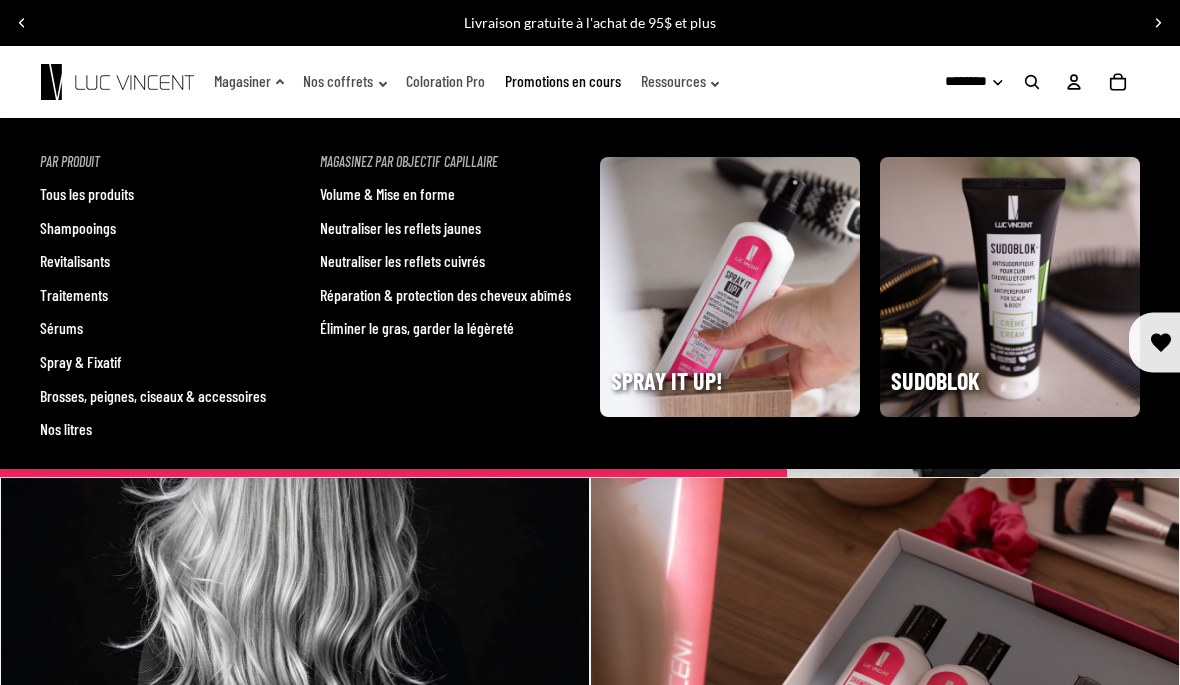 click on "Volume & Mise en forme" at bounding box center [387, 194] 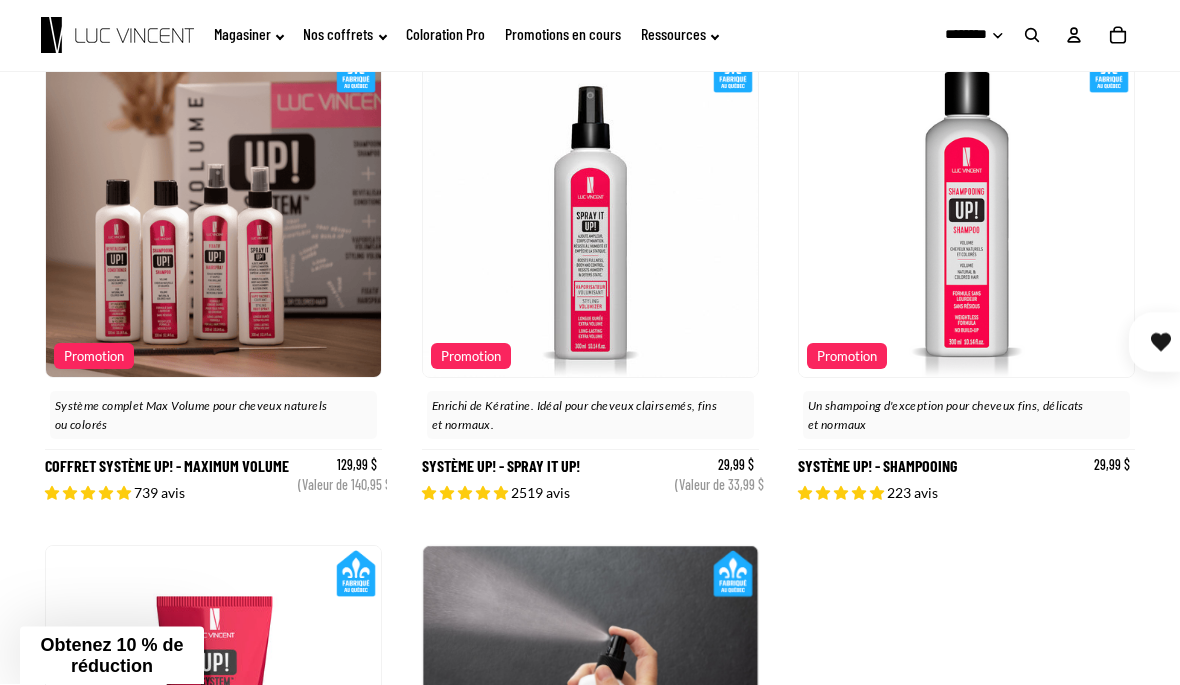 scroll, scrollTop: 253, scrollLeft: 0, axis: vertical 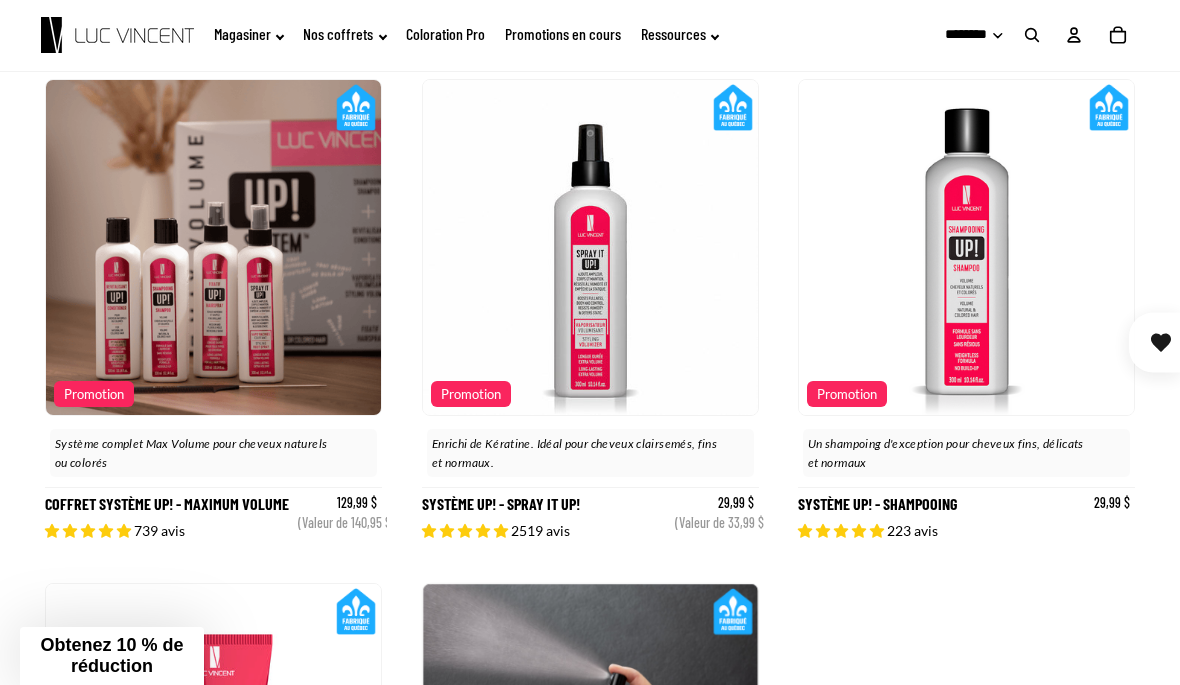 click on "Promotion" at bounding box center [471, 394] 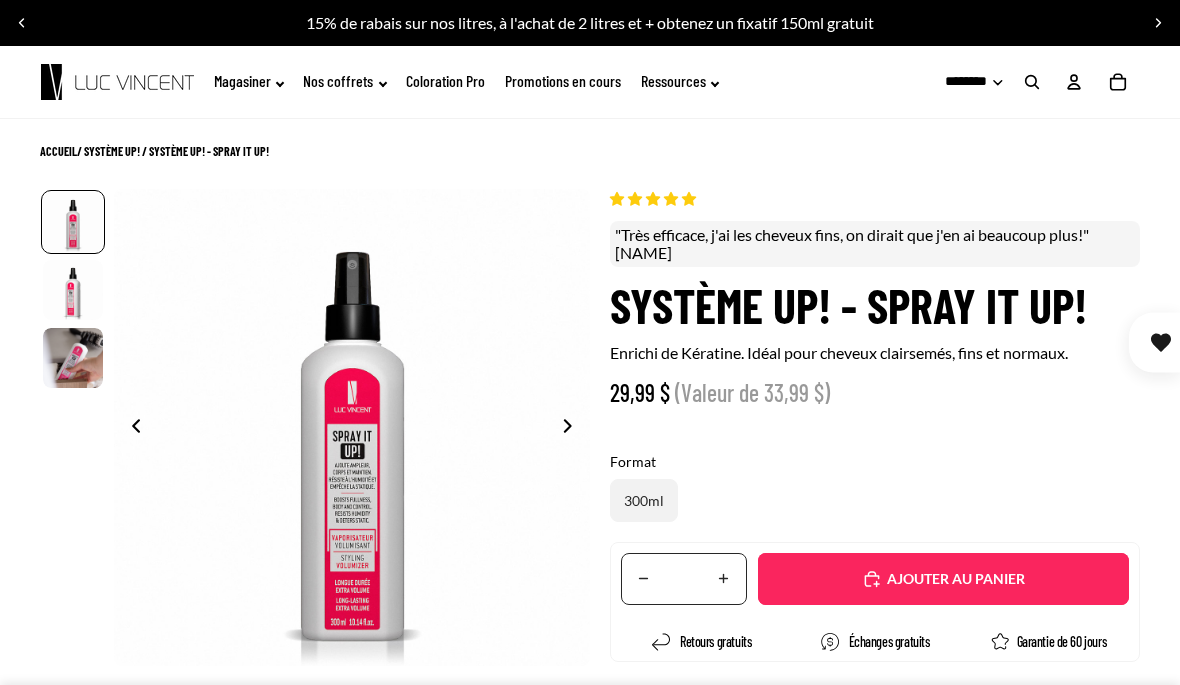 scroll, scrollTop: 0, scrollLeft: 0, axis: both 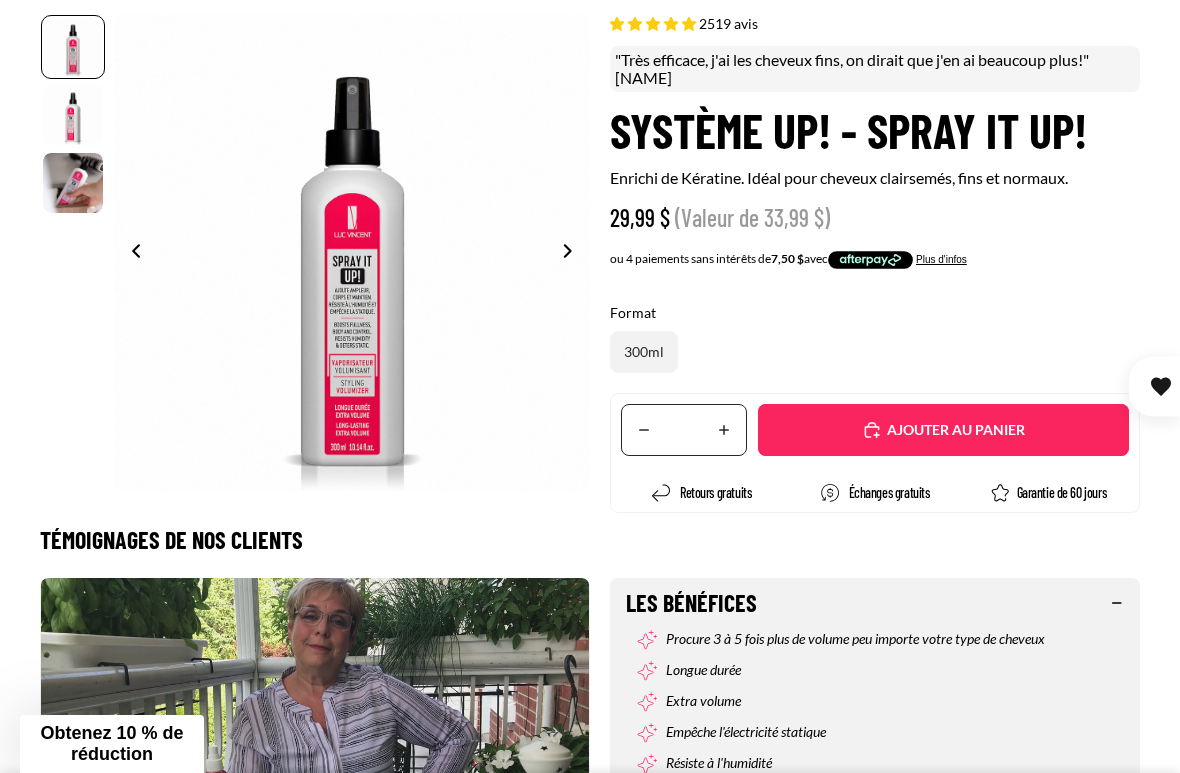 click on "Translation missing: fr.accessibility.increase_quantity" at bounding box center (724, 430) 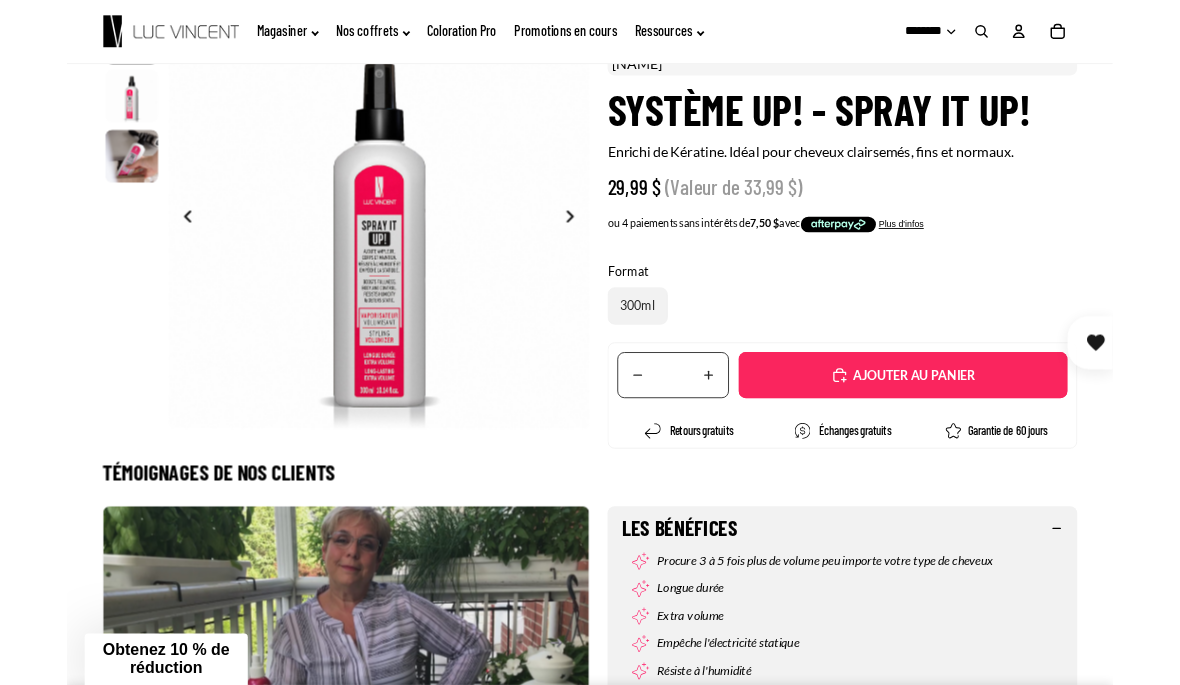 scroll, scrollTop: 180, scrollLeft: 0, axis: vertical 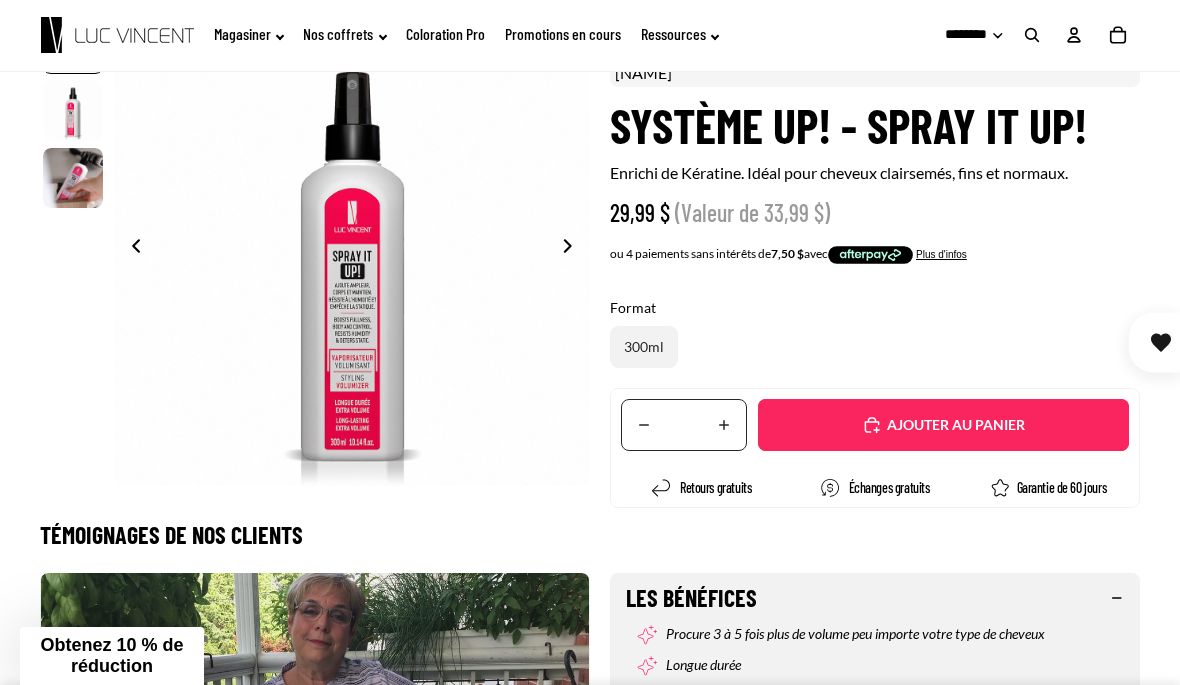 click on "Ajouté" at bounding box center [953, 425] 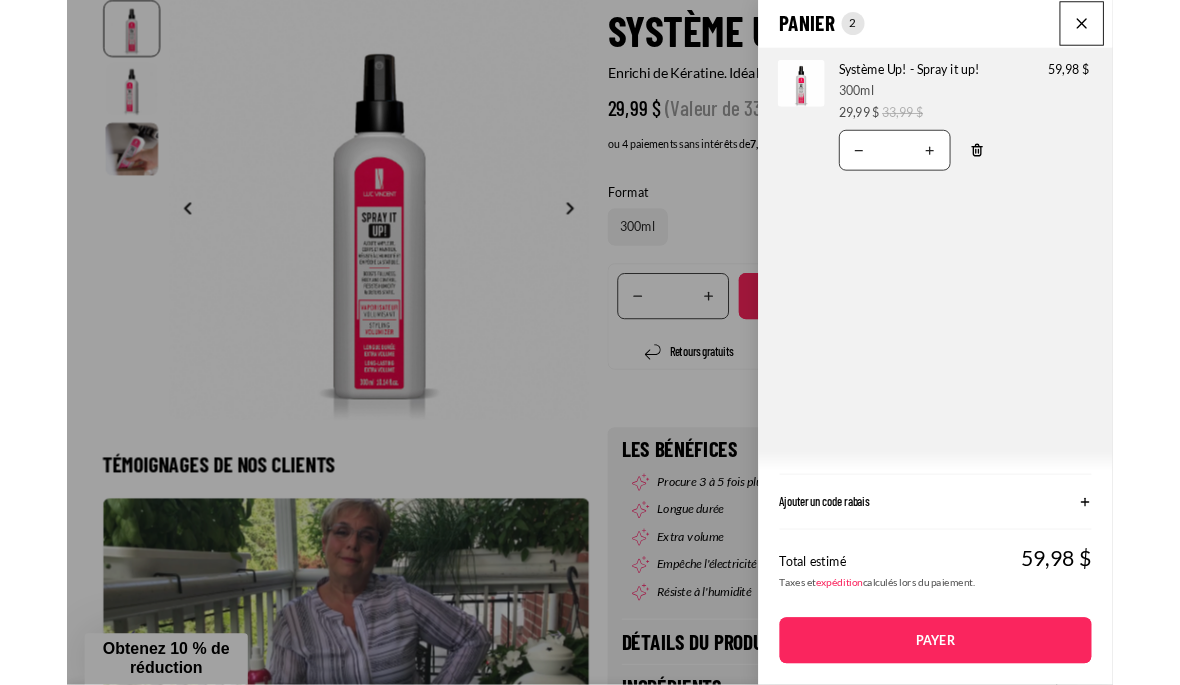 scroll, scrollTop: 271, scrollLeft: 0, axis: vertical 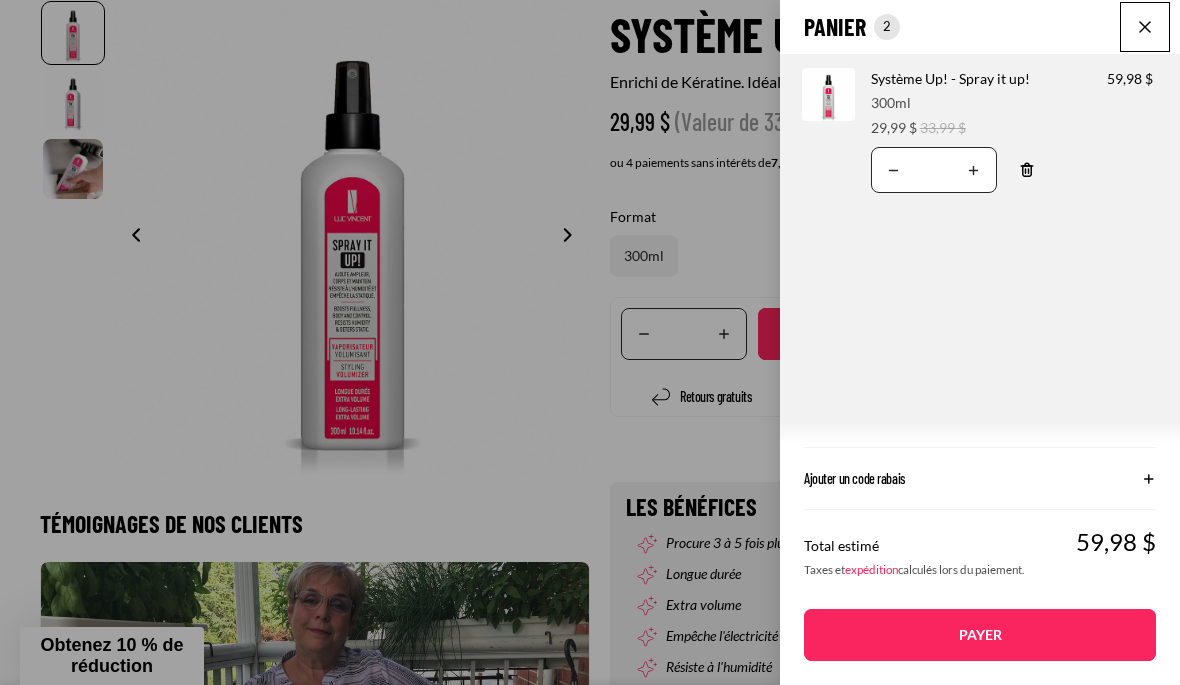 click on "Translation missing: fr.accessibility.decrease_quantity" at bounding box center (894, 170) 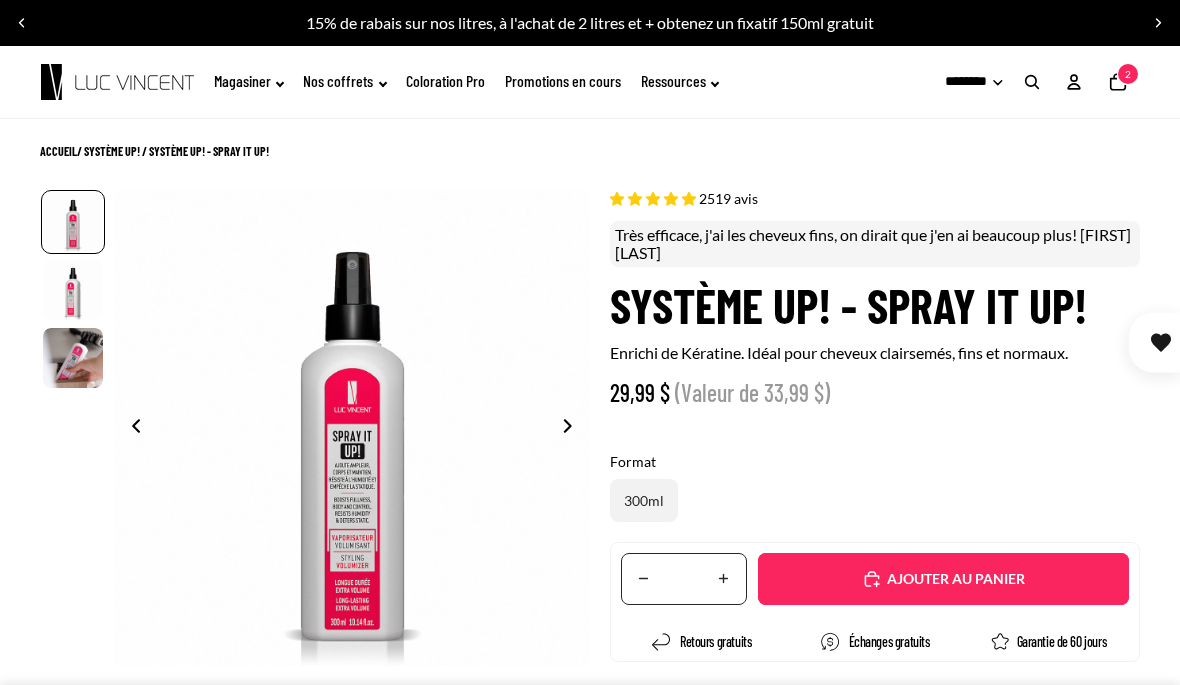 select on "**********" 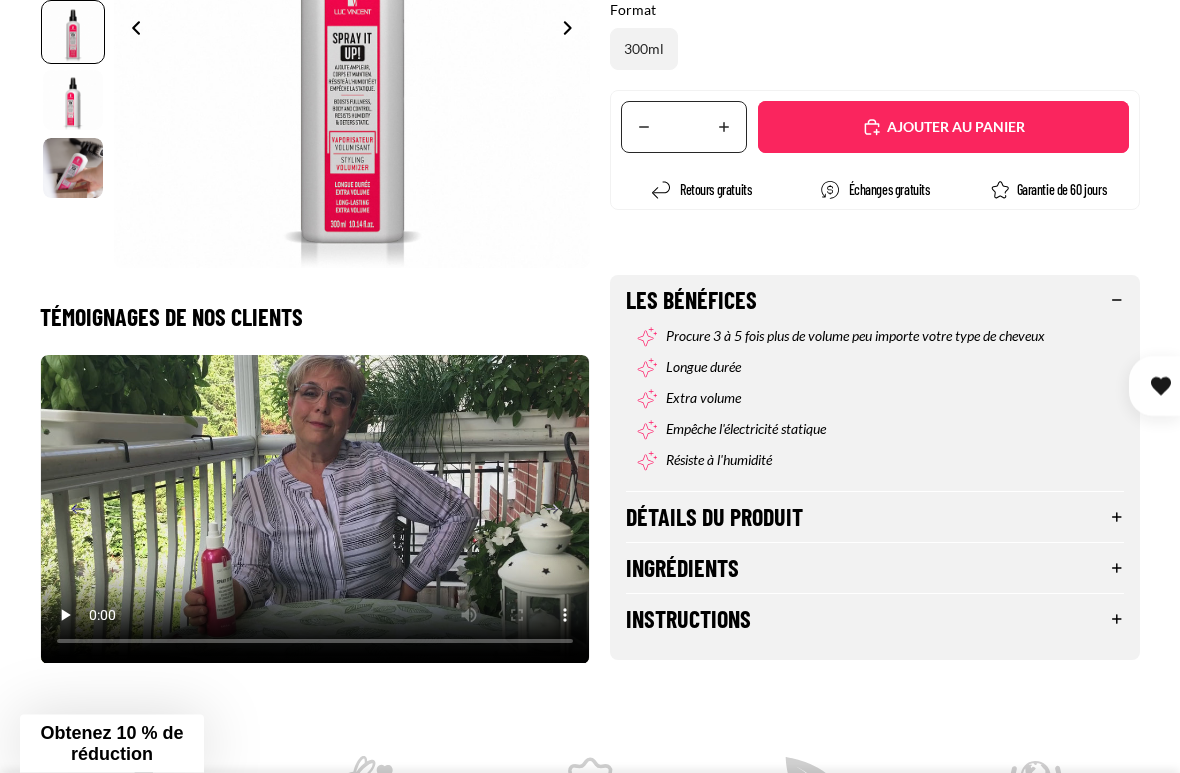 scroll, scrollTop: 478, scrollLeft: 0, axis: vertical 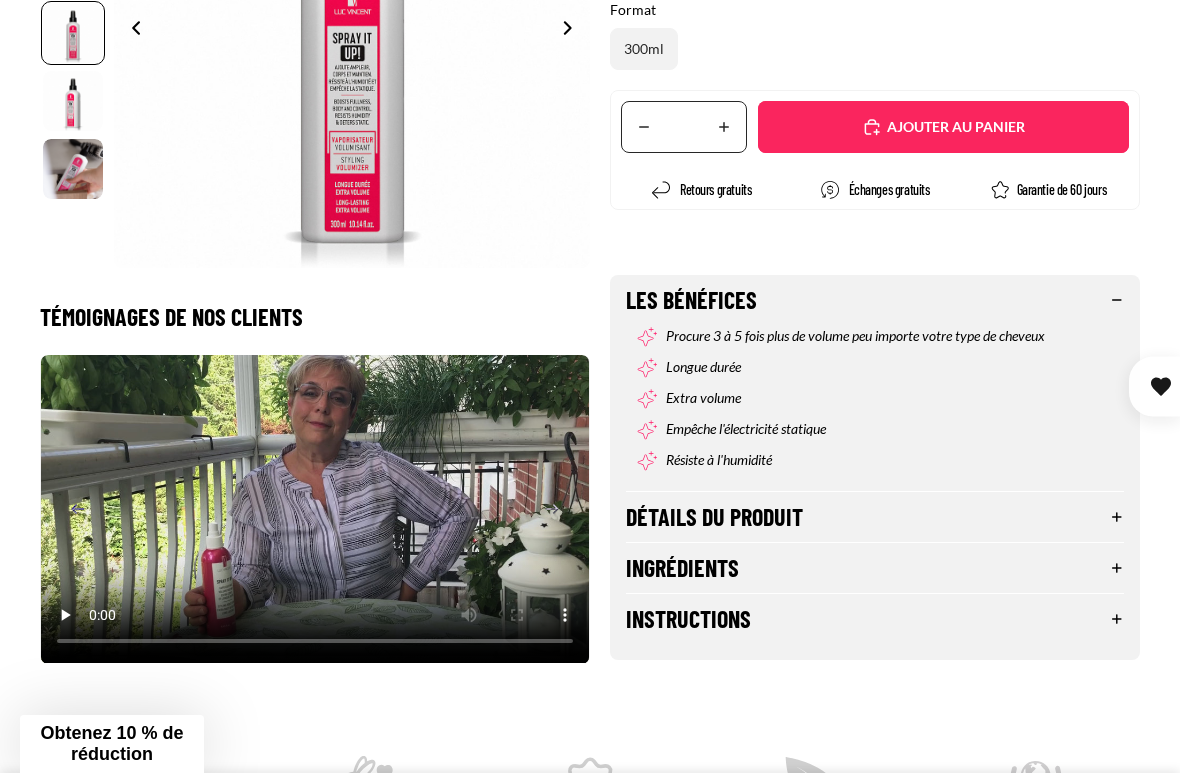 click on "Détails du produit" at bounding box center [875, 517] 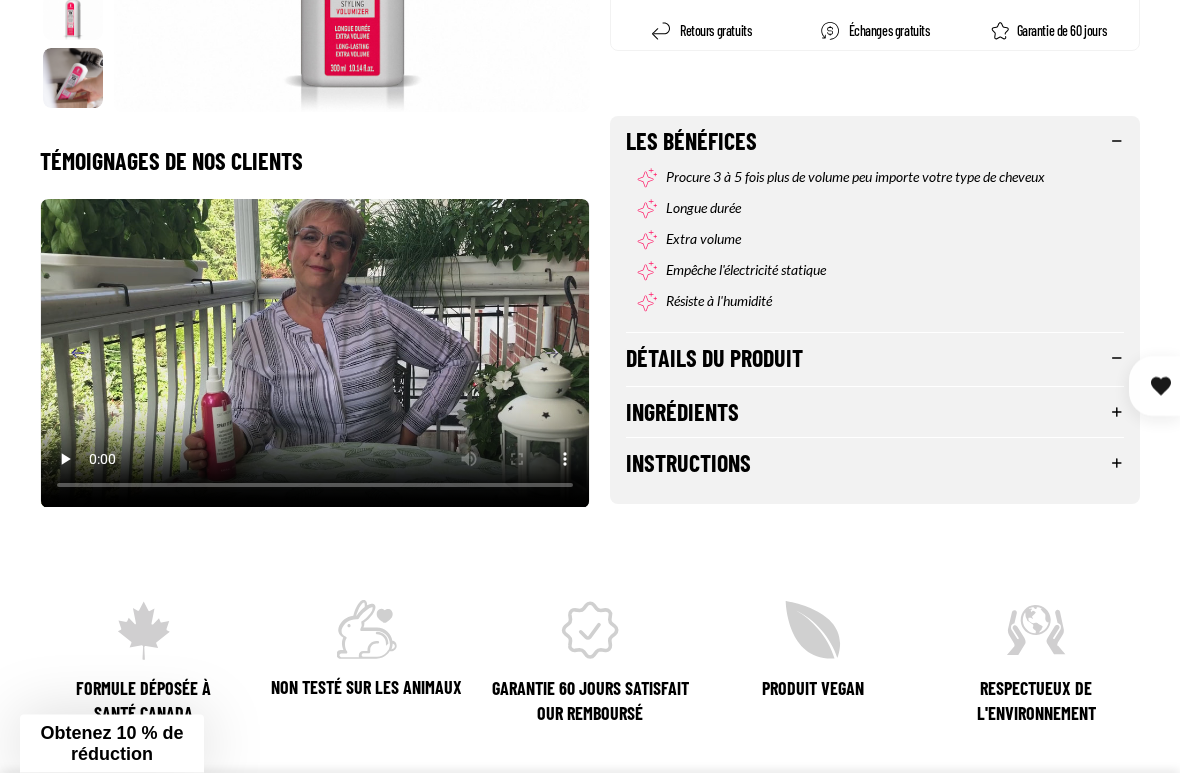 scroll, scrollTop: 640, scrollLeft: 0, axis: vertical 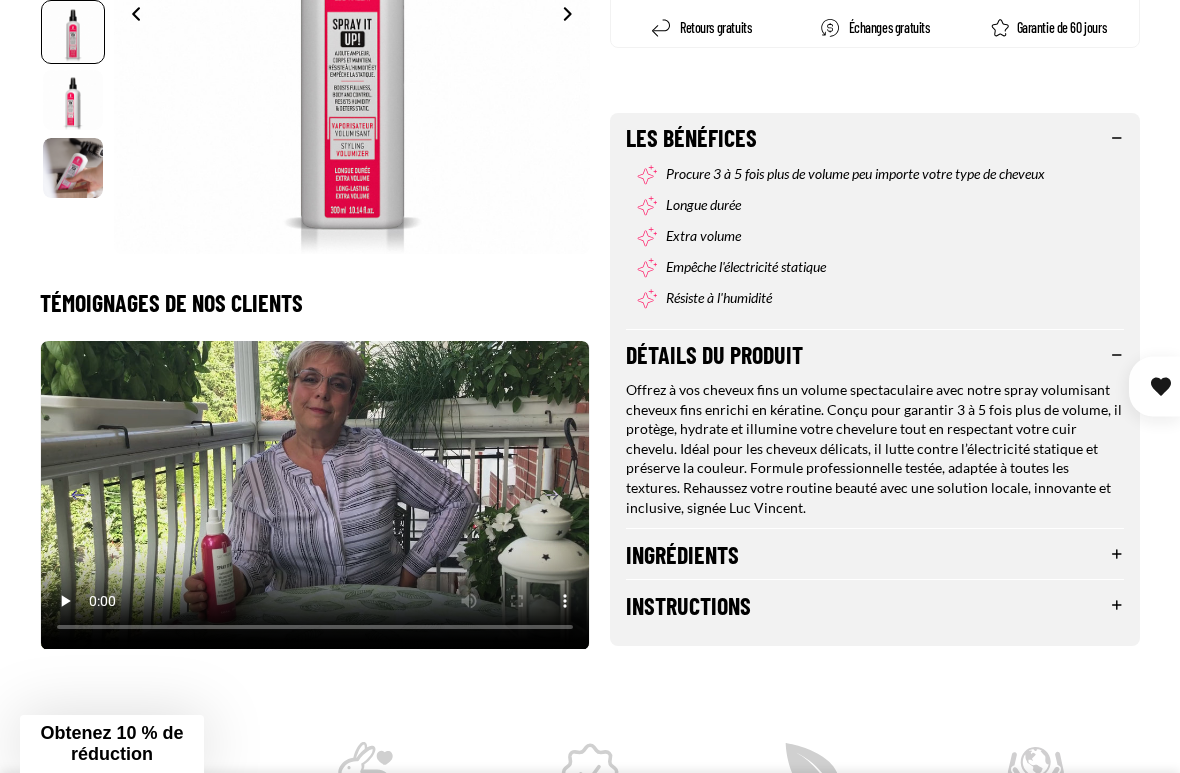 click on "Instructions" at bounding box center (875, 605) 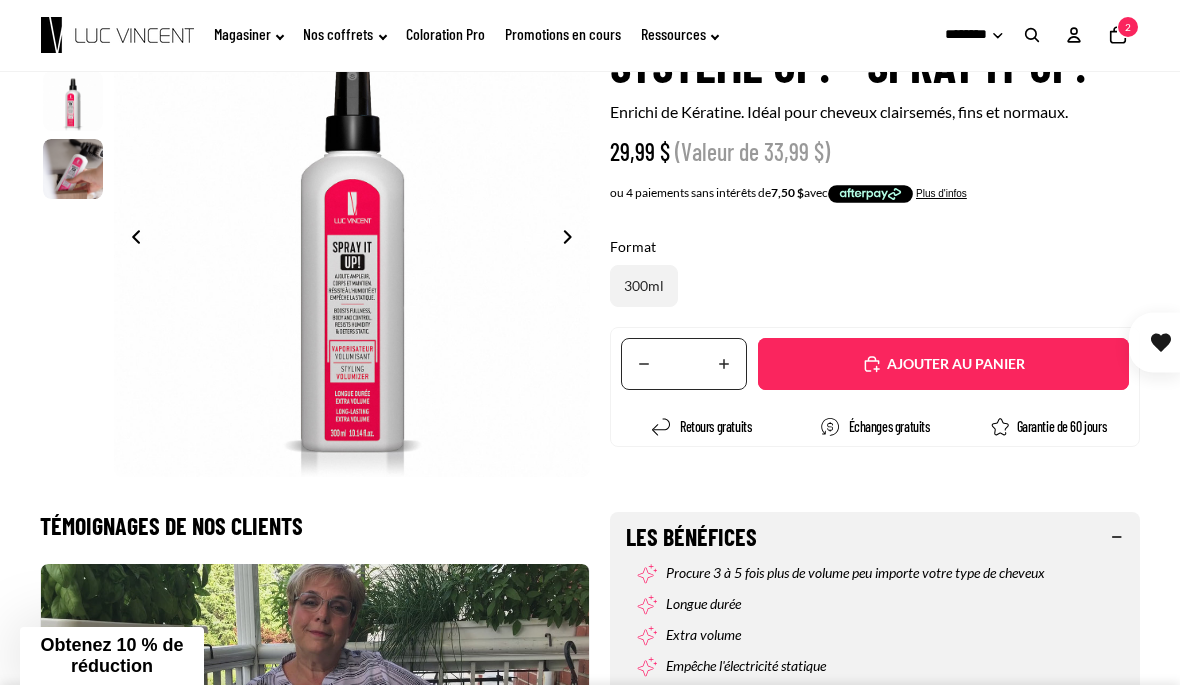 scroll, scrollTop: 240, scrollLeft: 0, axis: vertical 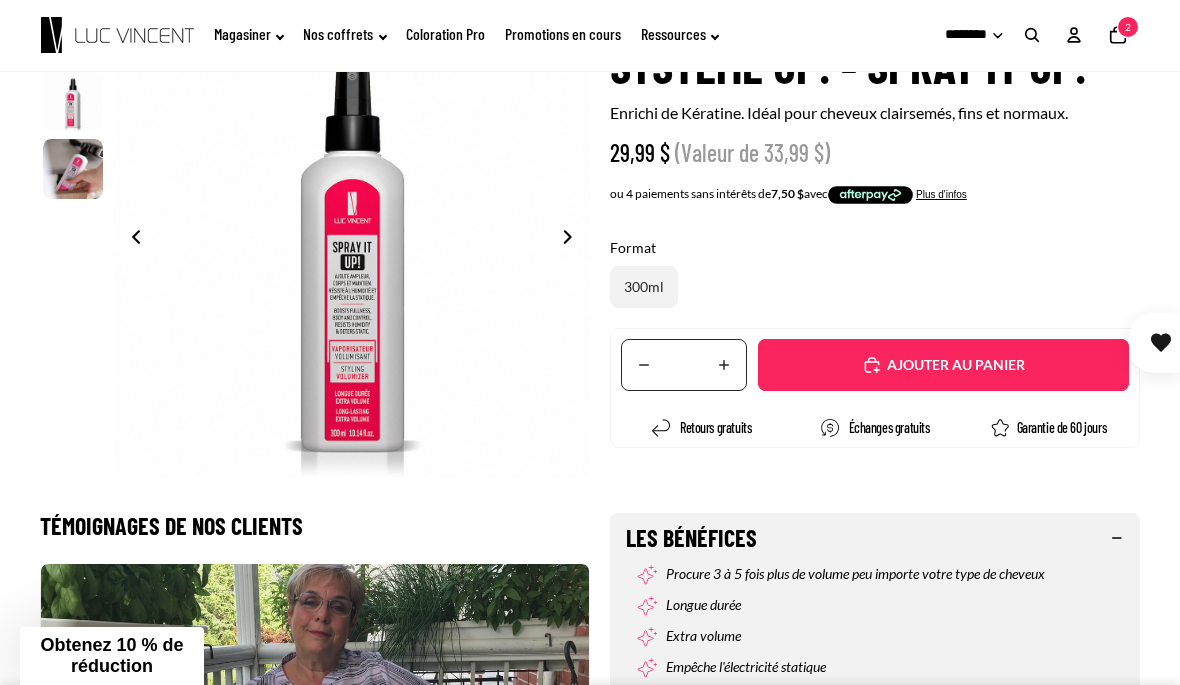 click on "Ajouté" at bounding box center [943, 365] 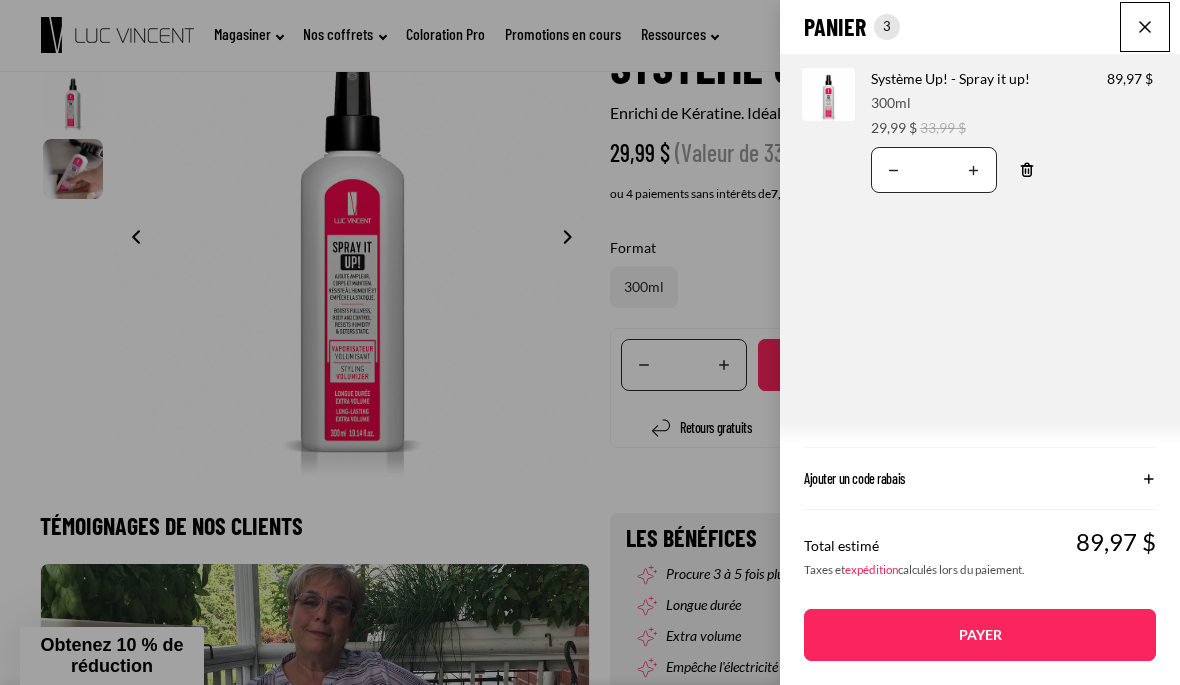 click on "Translation missing: fr.accessibility.decrease_quantity" at bounding box center (894, 170) 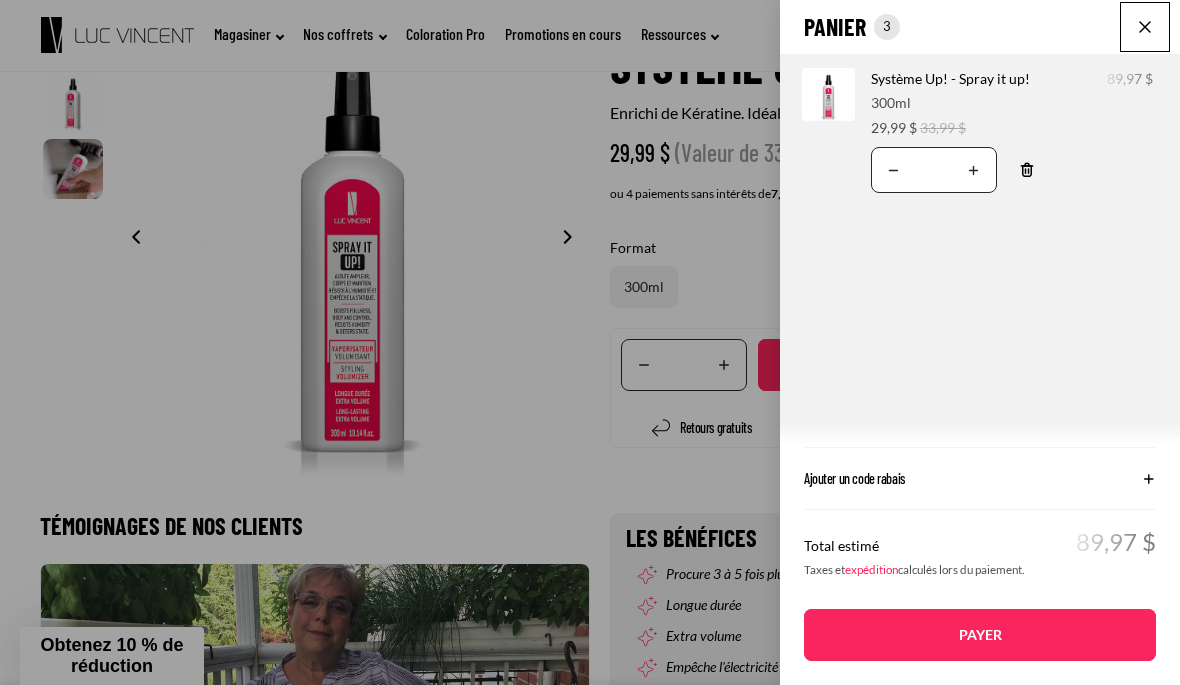 click on "Panier
Nombre total d'articles dans le panier: 3
3
3
Total du panier
89,97CAD
Image de produit
Informations sur le produit
Quantité
Nombre total de produits
Système Up! - Spray it up!
Format:
300ml 29,99 $" 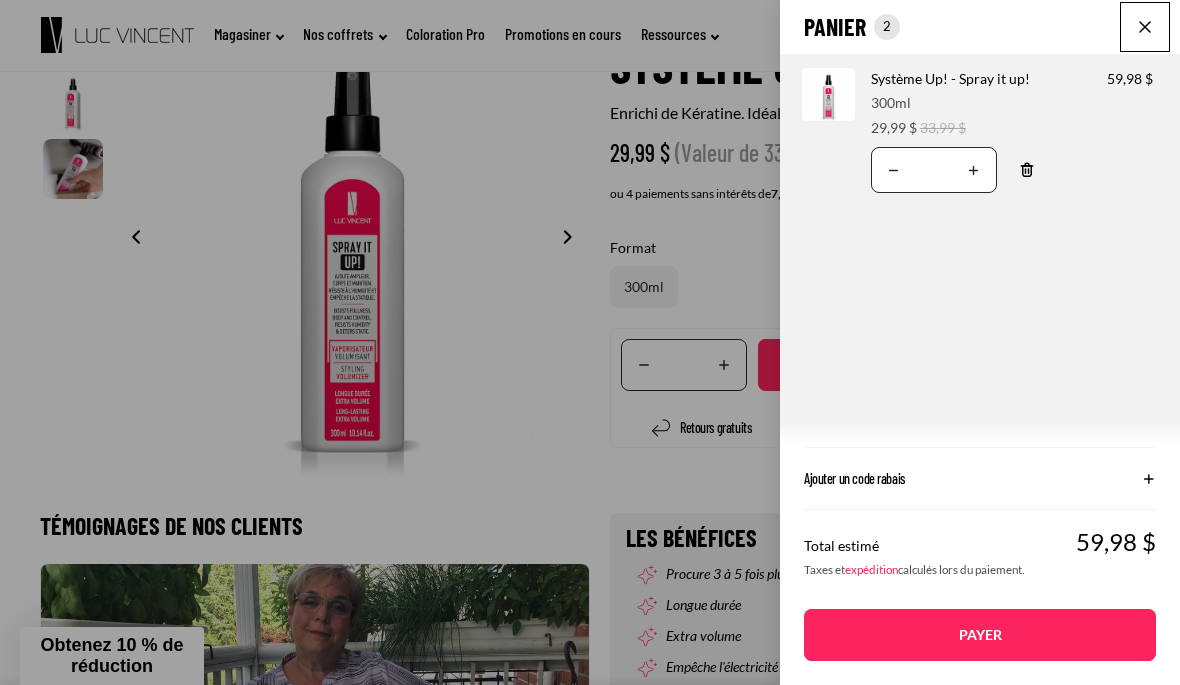 click on "Translation missing: fr.accessibility.decrease_quantity" at bounding box center (894, 170) 